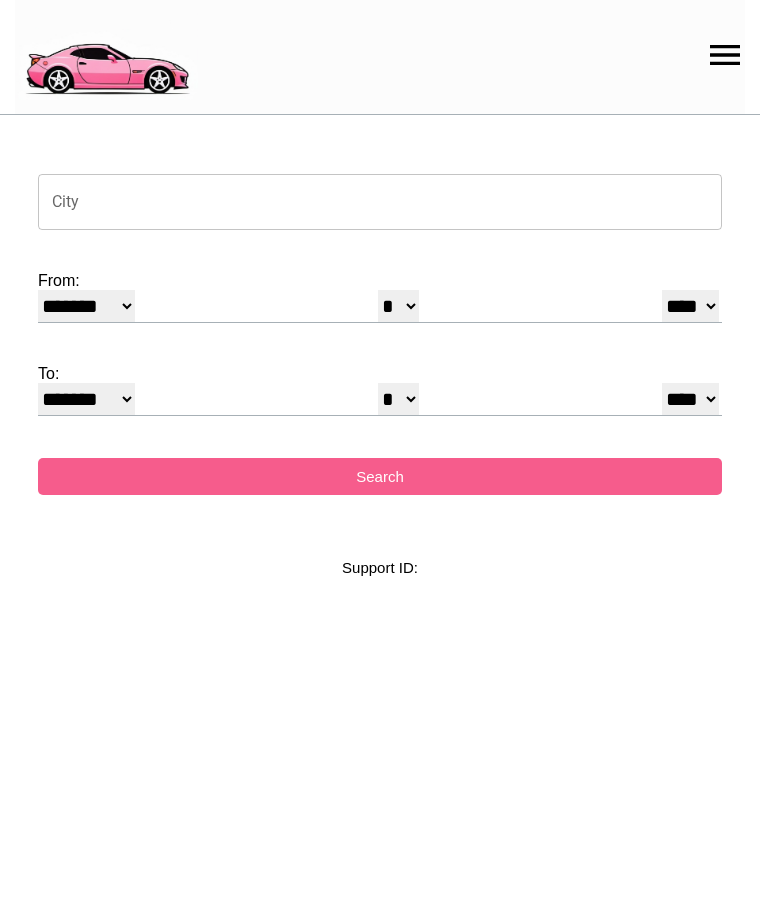 select on "*" 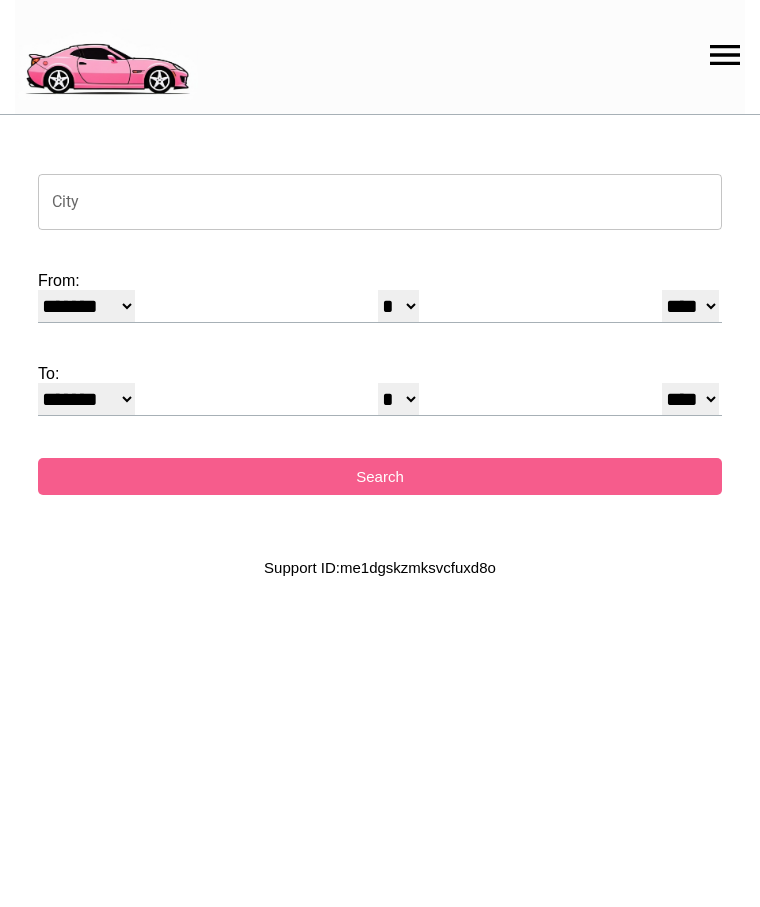 scroll, scrollTop: 0, scrollLeft: 0, axis: both 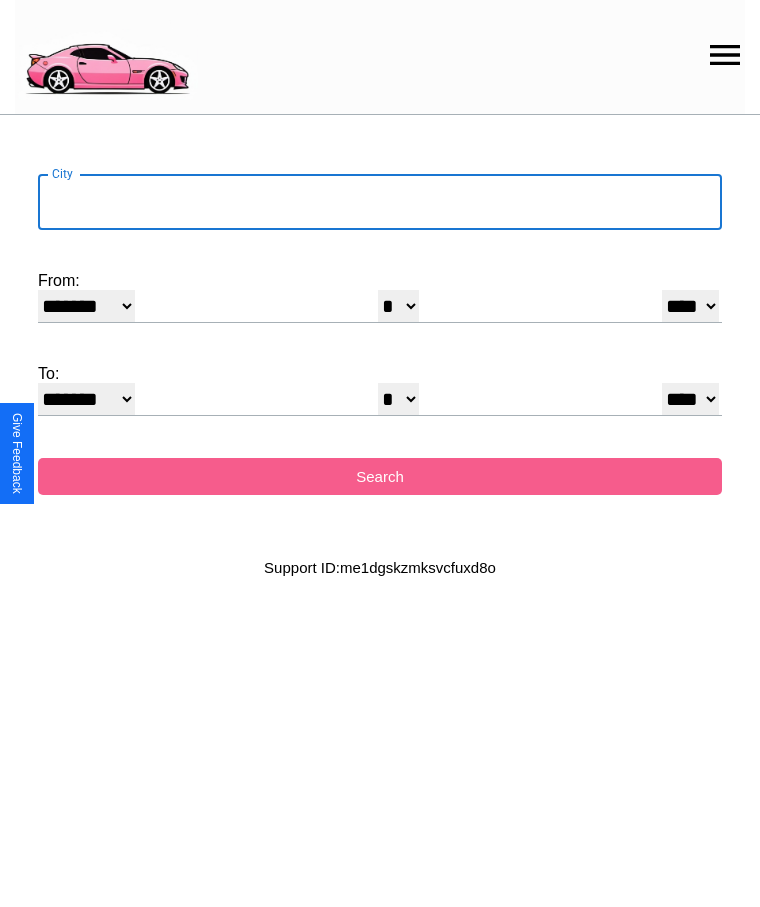 click on "City" at bounding box center [380, 202] 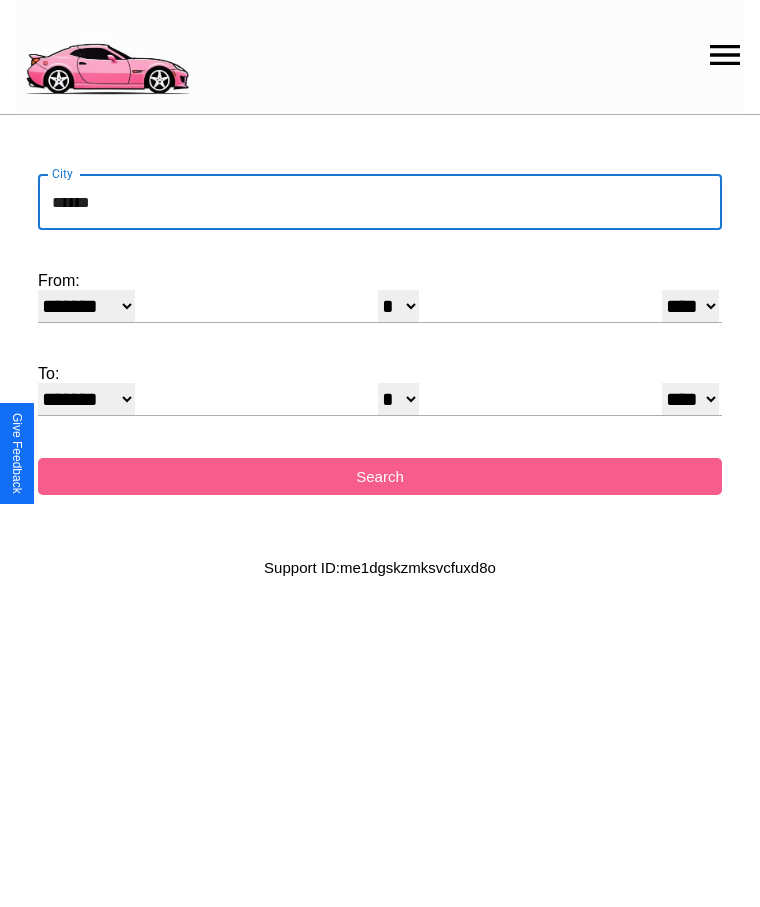 type on "******" 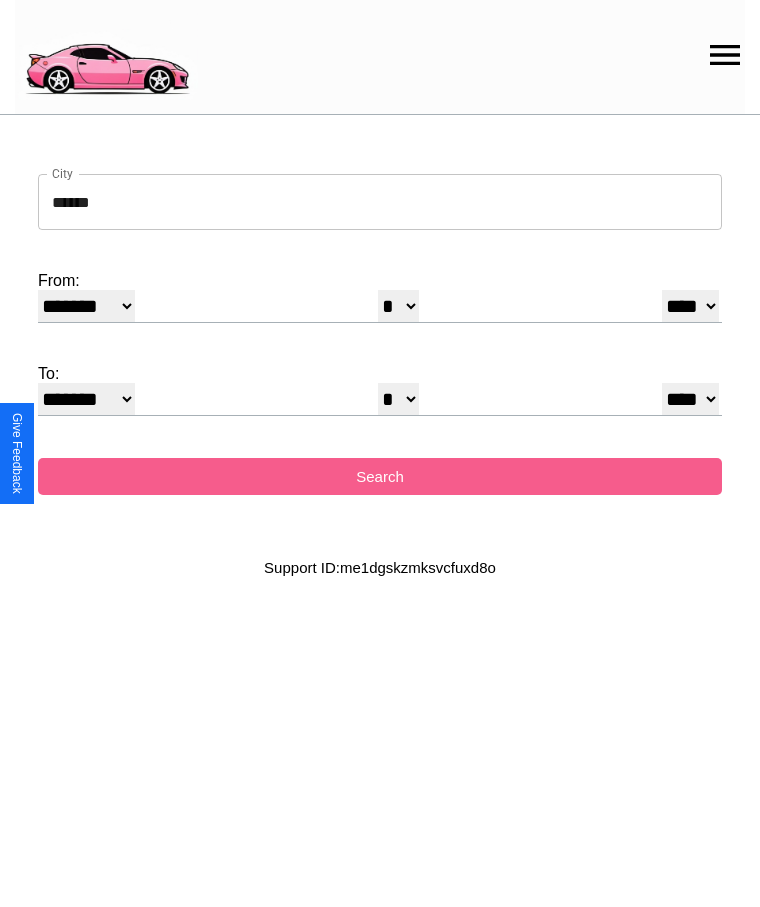 click on "******* ******** ***** ***** *** **** **** ****** ********* ******* ******** ********" at bounding box center (86, 306) 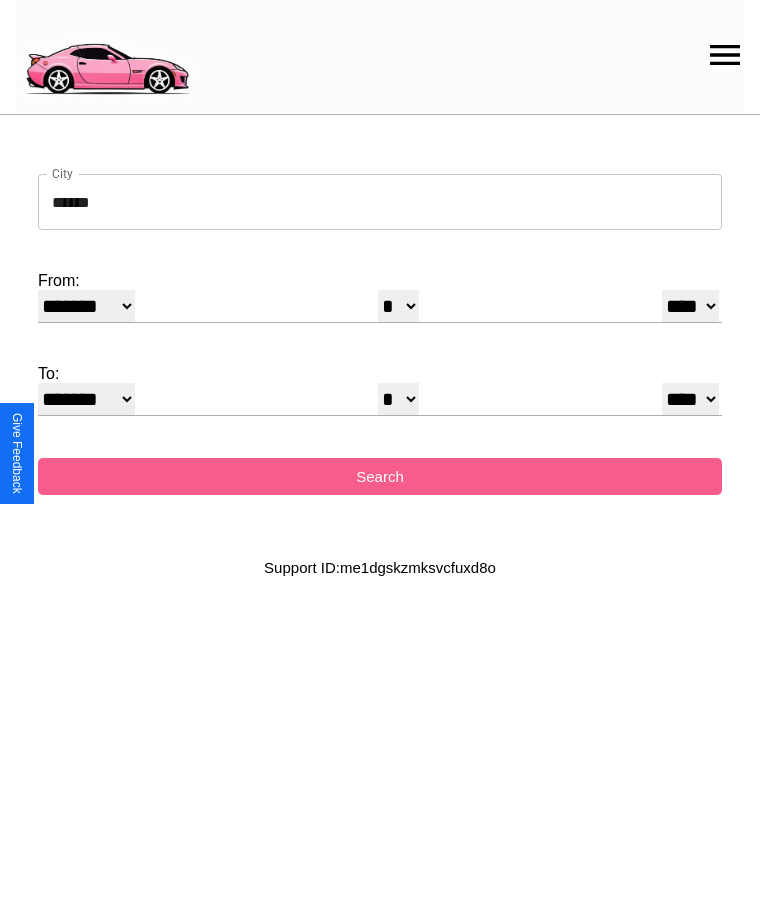 select on "*" 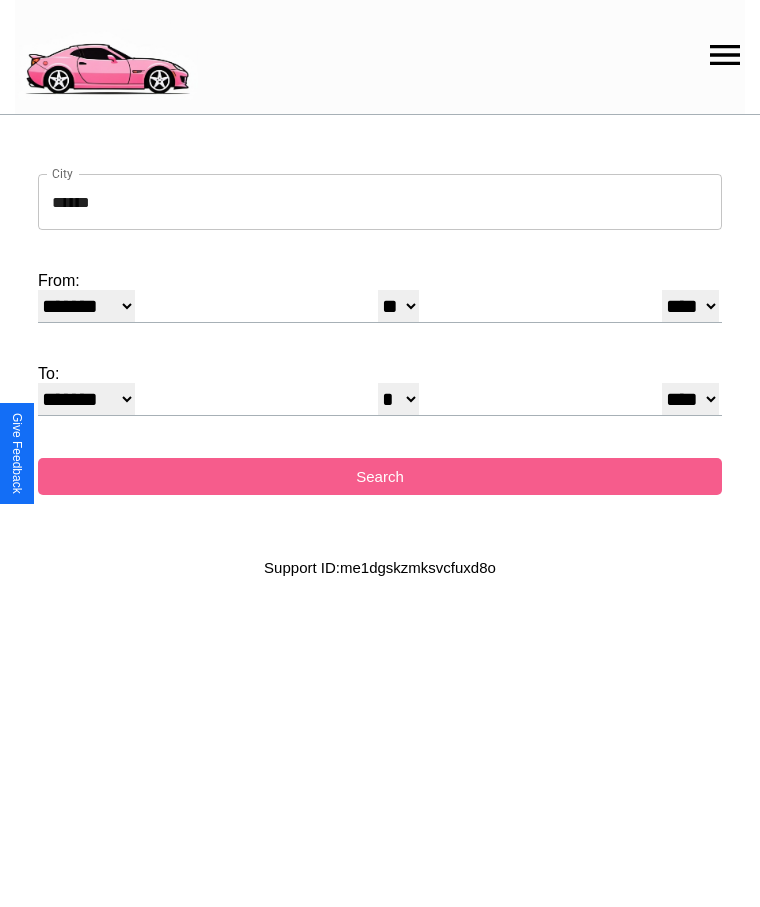 click on "**** **** **** **** **** **** **** **** **** ****" at bounding box center [690, 306] 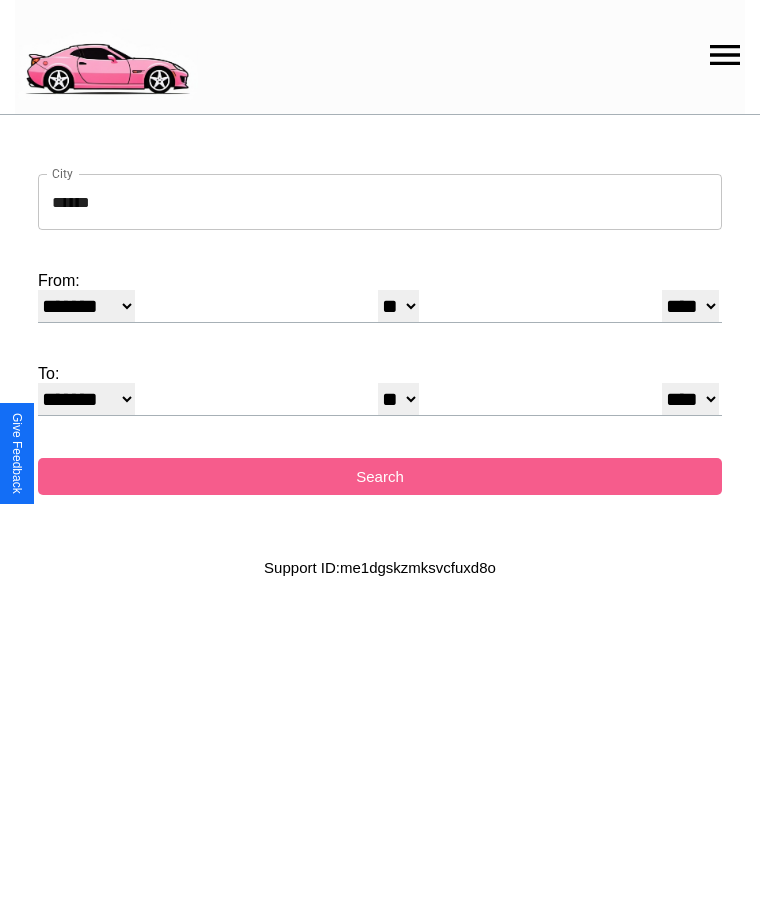 click on "* * * * * * * * * ** ** ** ** ** ** ** ** ** ** ** ** ** ** ** ** ** ** ** ** ** **" at bounding box center (398, 399) 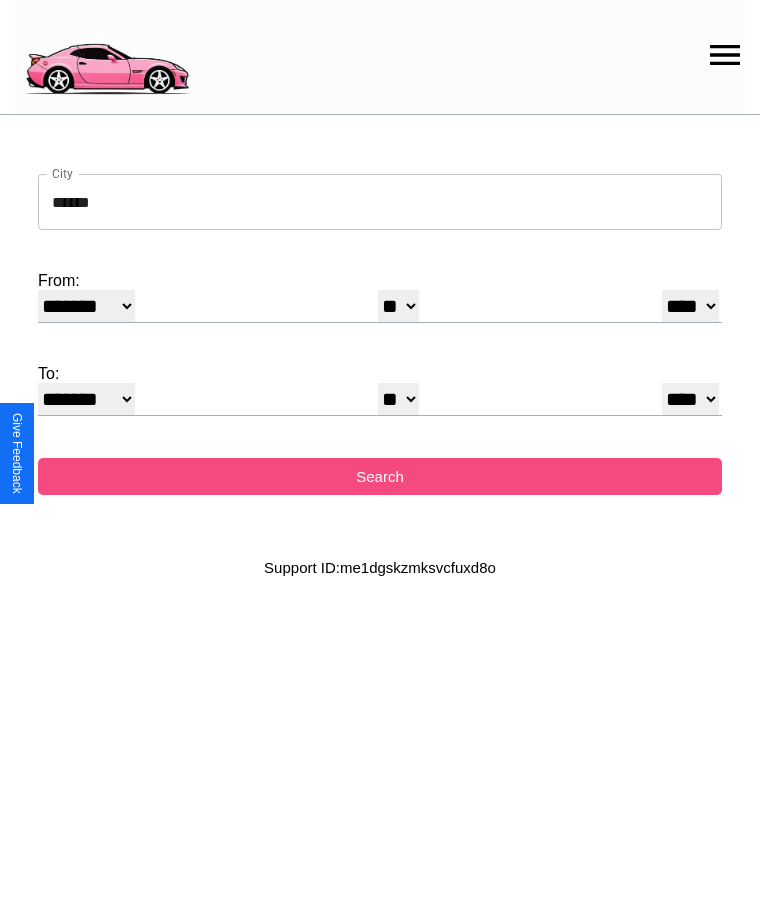 click on "Search" at bounding box center (380, 476) 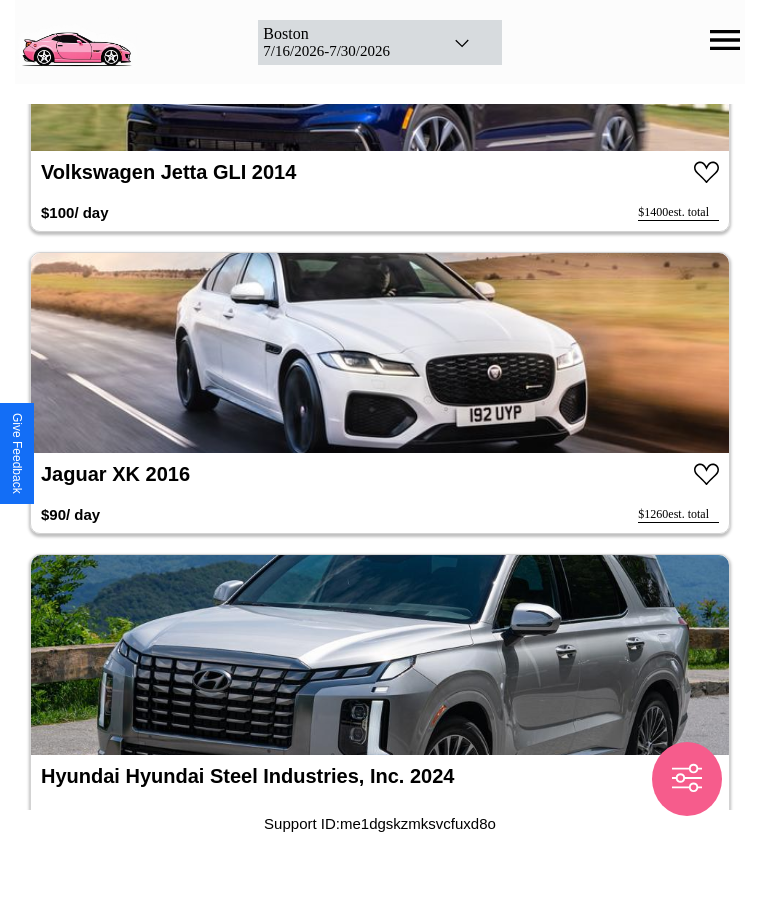 scroll, scrollTop: 1932, scrollLeft: 0, axis: vertical 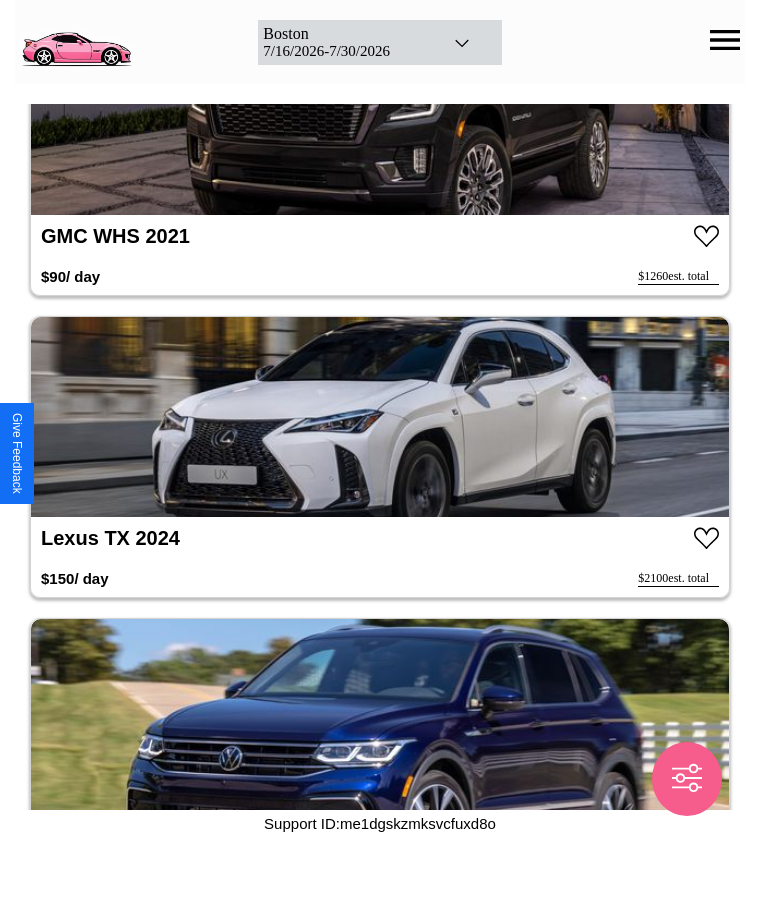 click at bounding box center [380, 417] 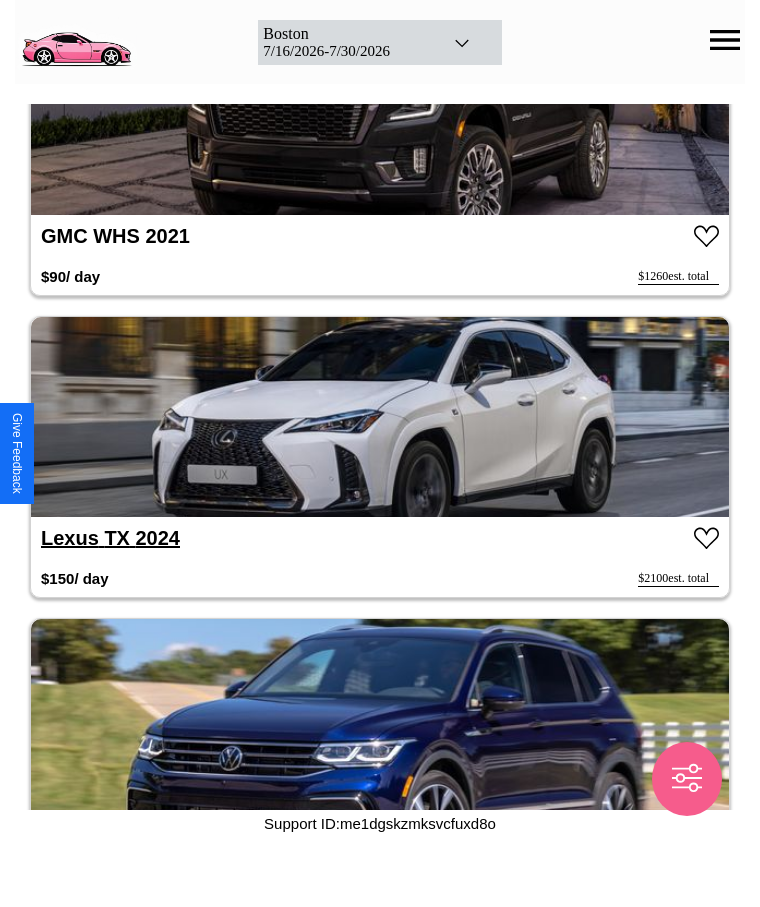 click on "[BRAND]   [MODEL]   [YEAR]" at bounding box center [110, 538] 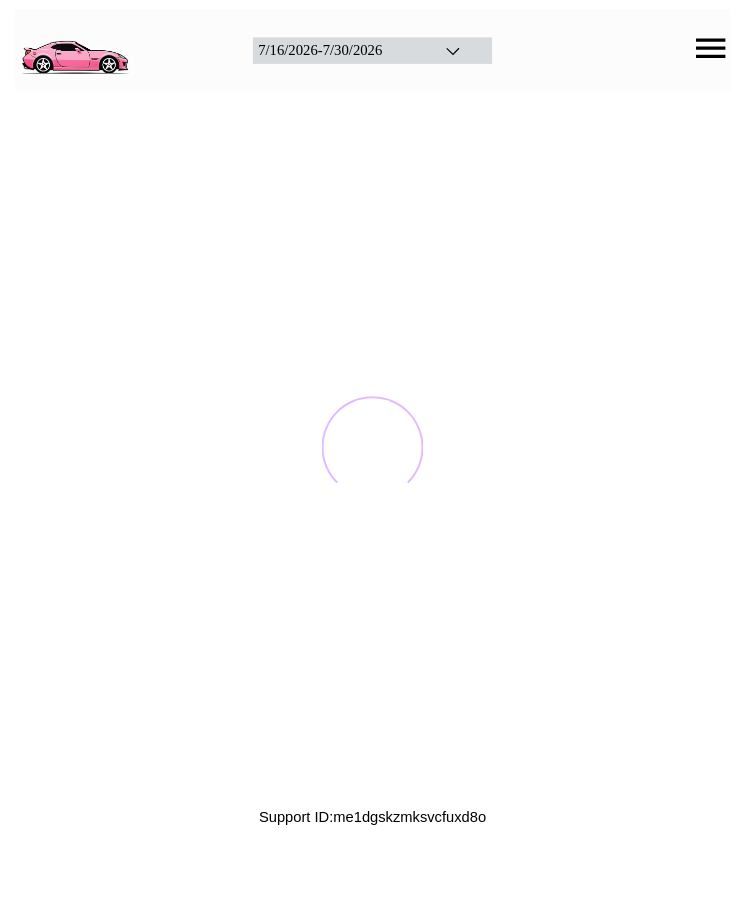 scroll, scrollTop: 0, scrollLeft: 0, axis: both 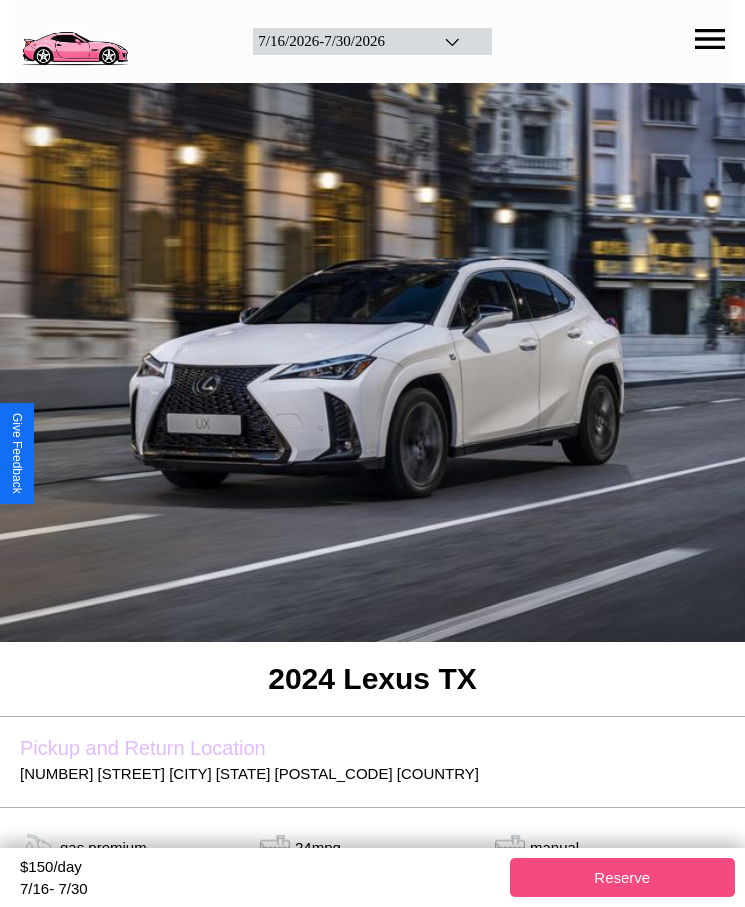 click on "Reserve" at bounding box center [623, 877] 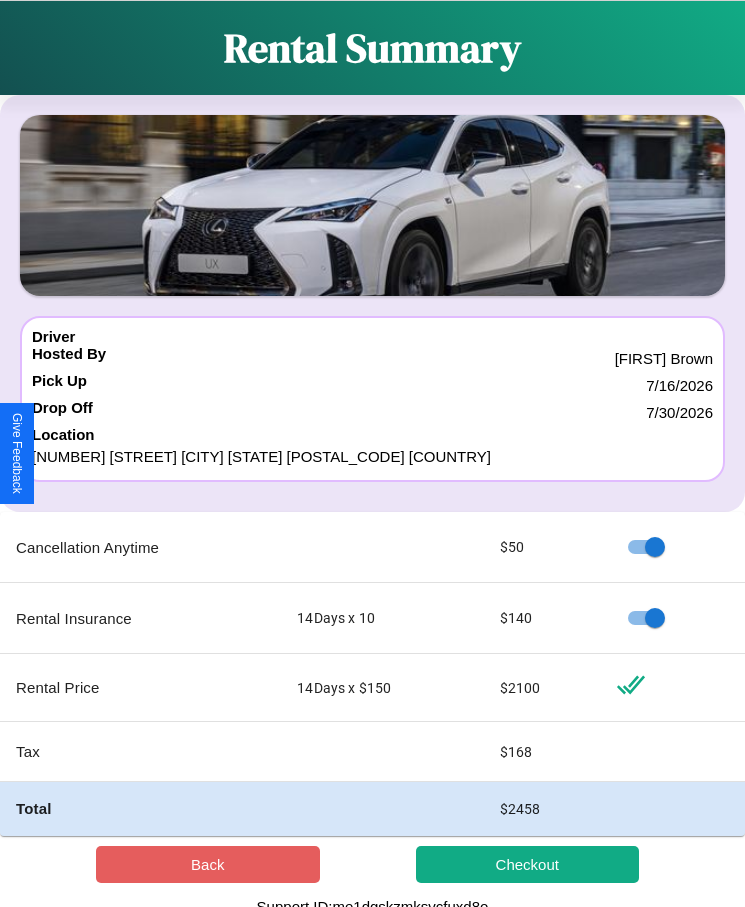 scroll, scrollTop: 13, scrollLeft: 0, axis: vertical 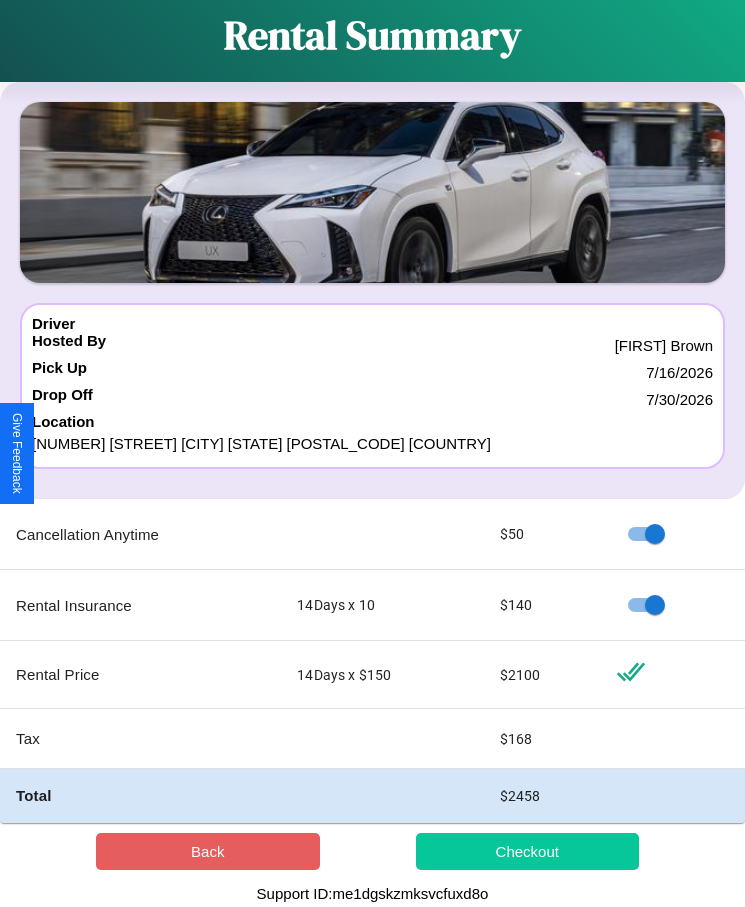 click on "Checkout" at bounding box center (528, 851) 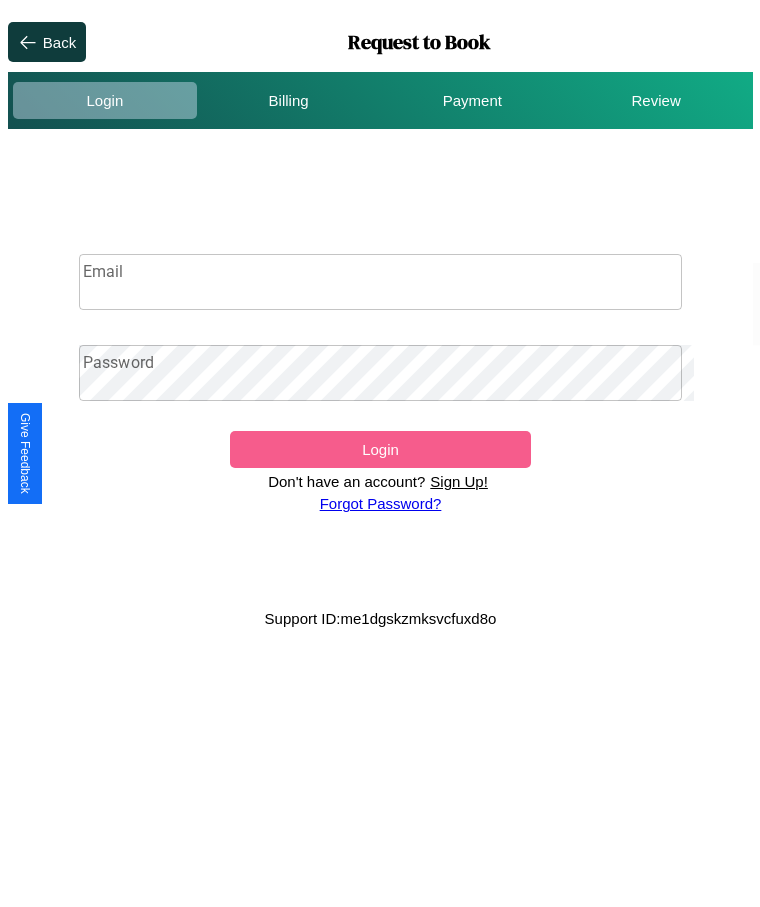 scroll, scrollTop: 0, scrollLeft: 0, axis: both 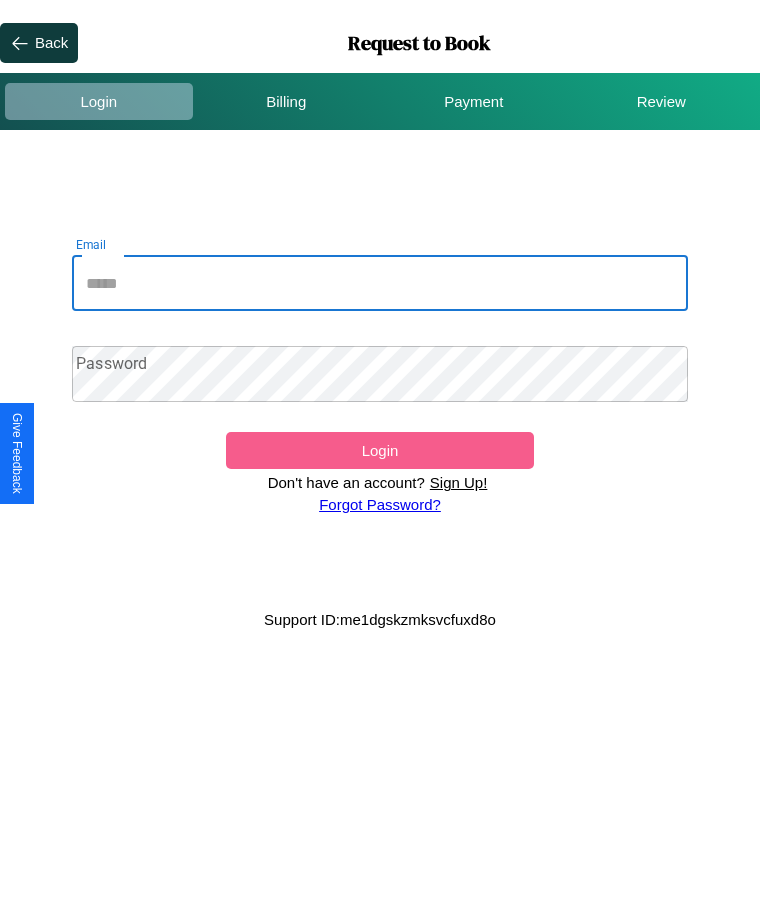 click on "Email" at bounding box center [380, 283] 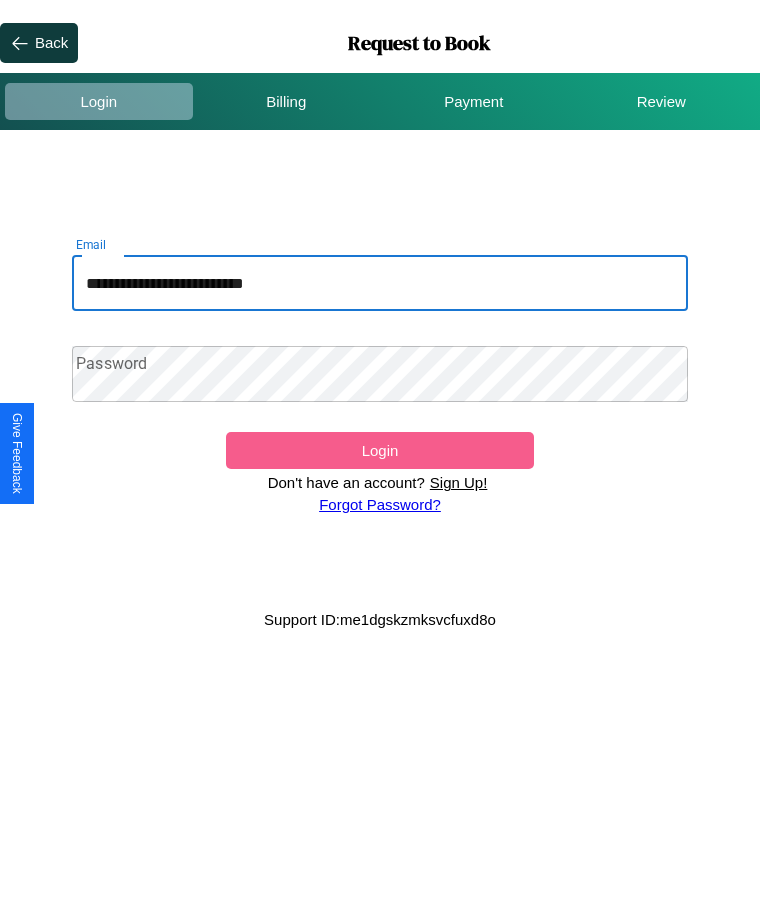 type on "**********" 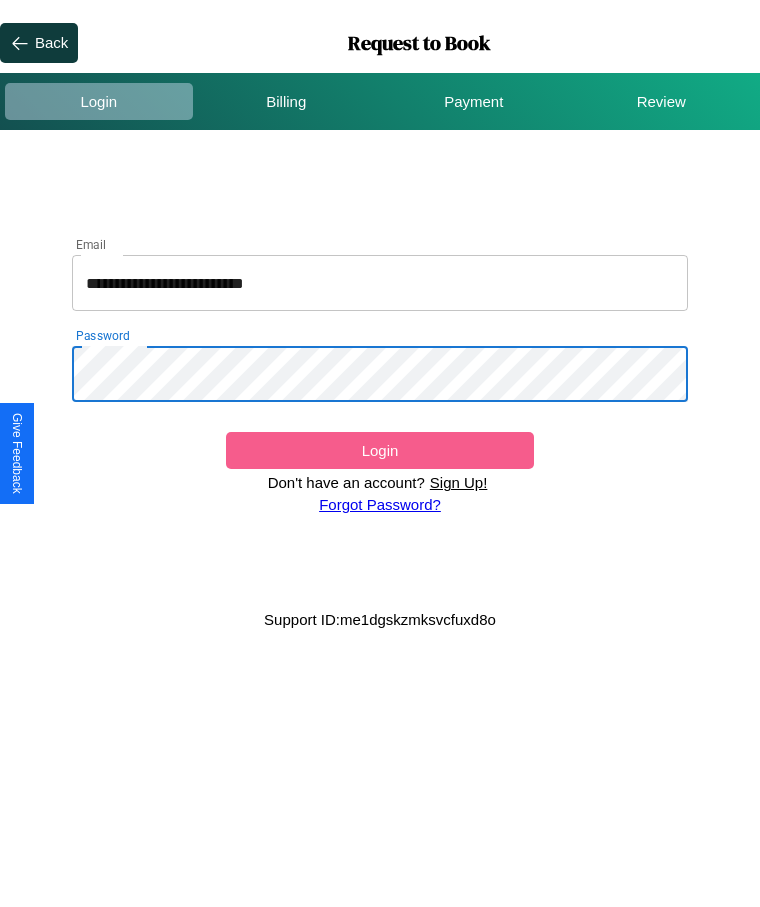 click on "Login" at bounding box center (380, 450) 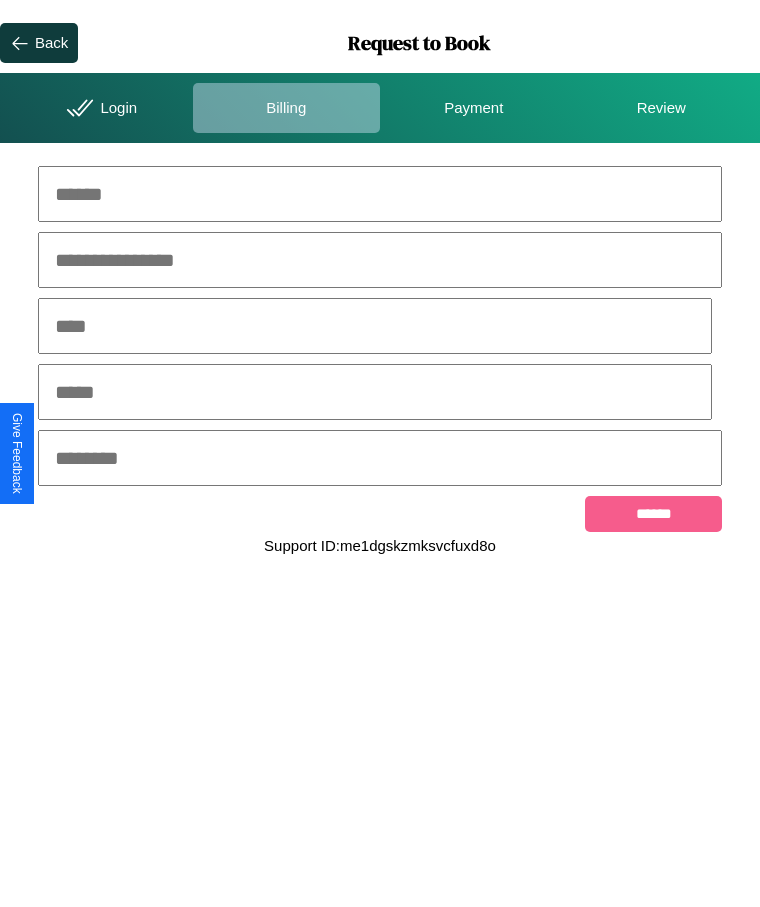click at bounding box center [380, 194] 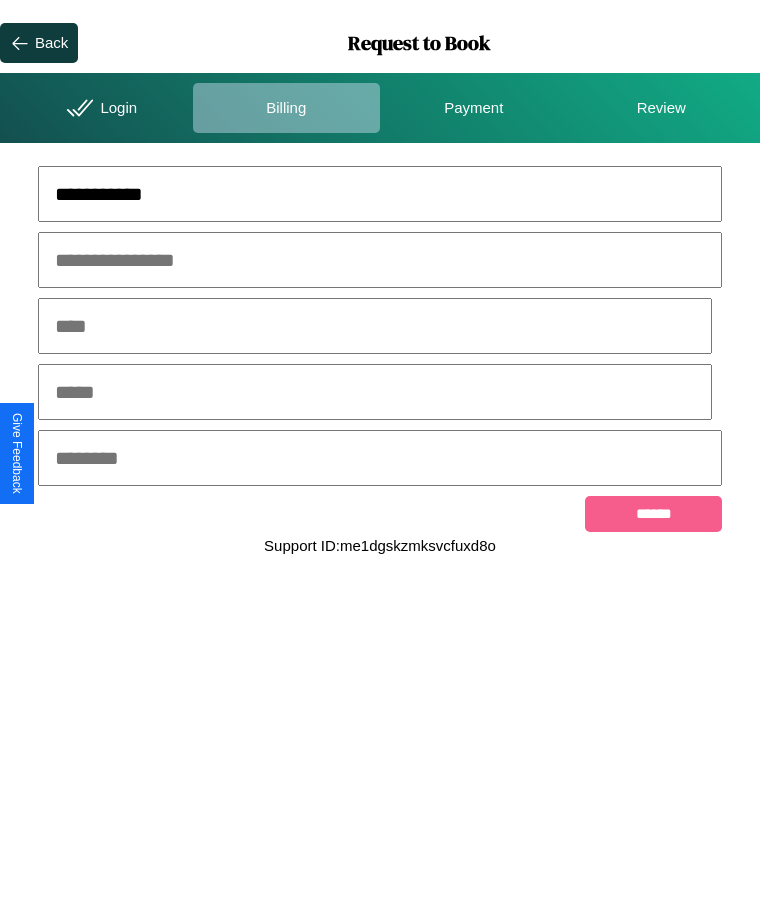 type on "**********" 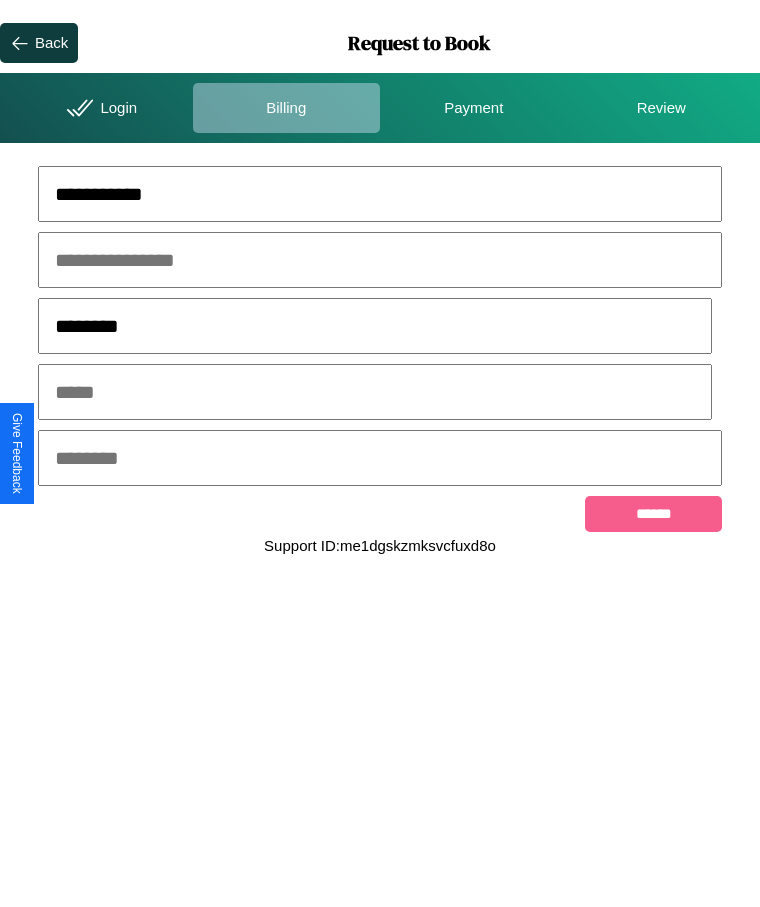 type on "********" 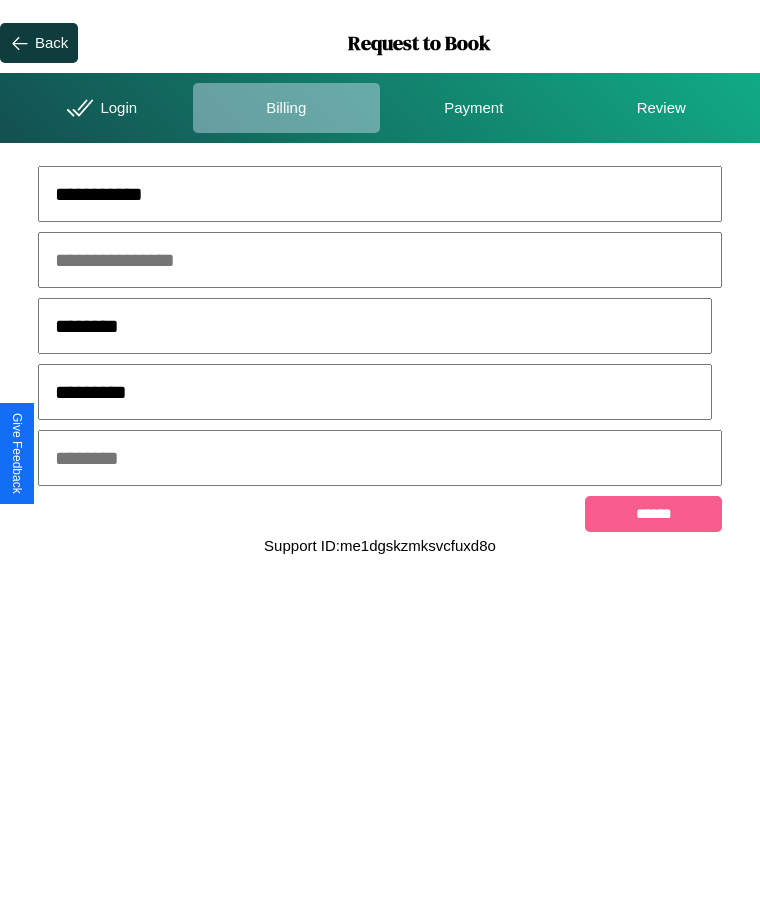 type on "*********" 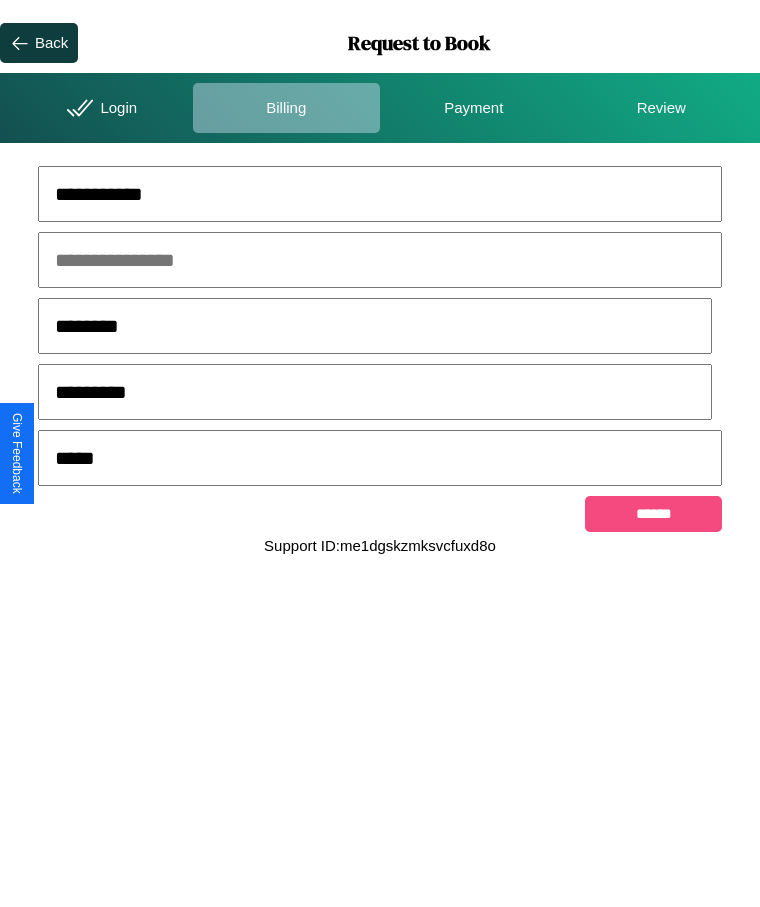 type on "*****" 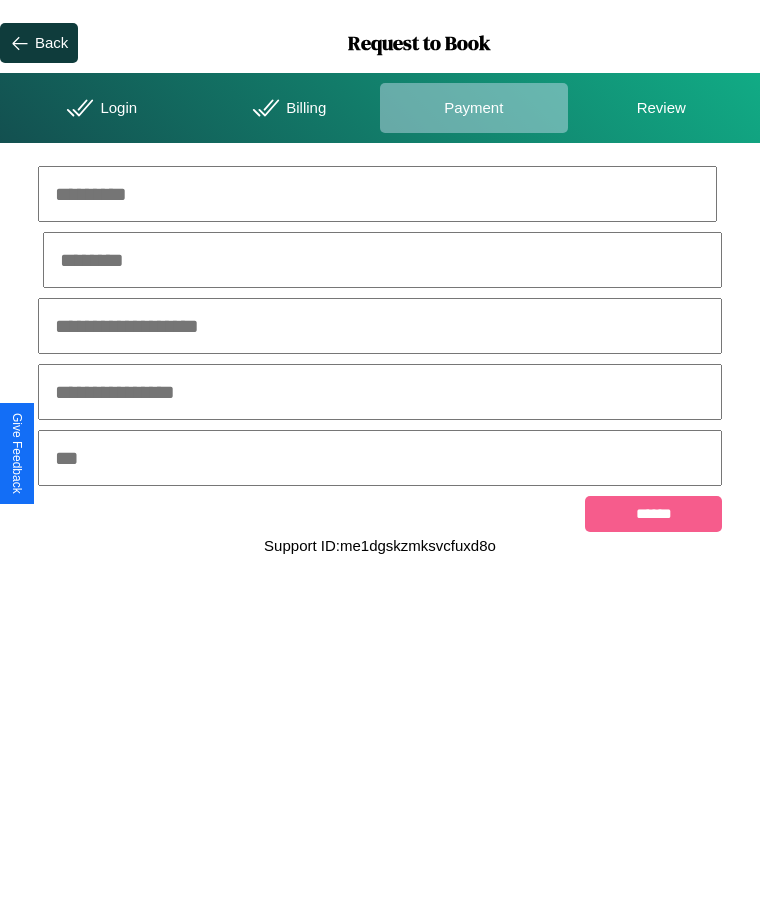 click at bounding box center [377, 194] 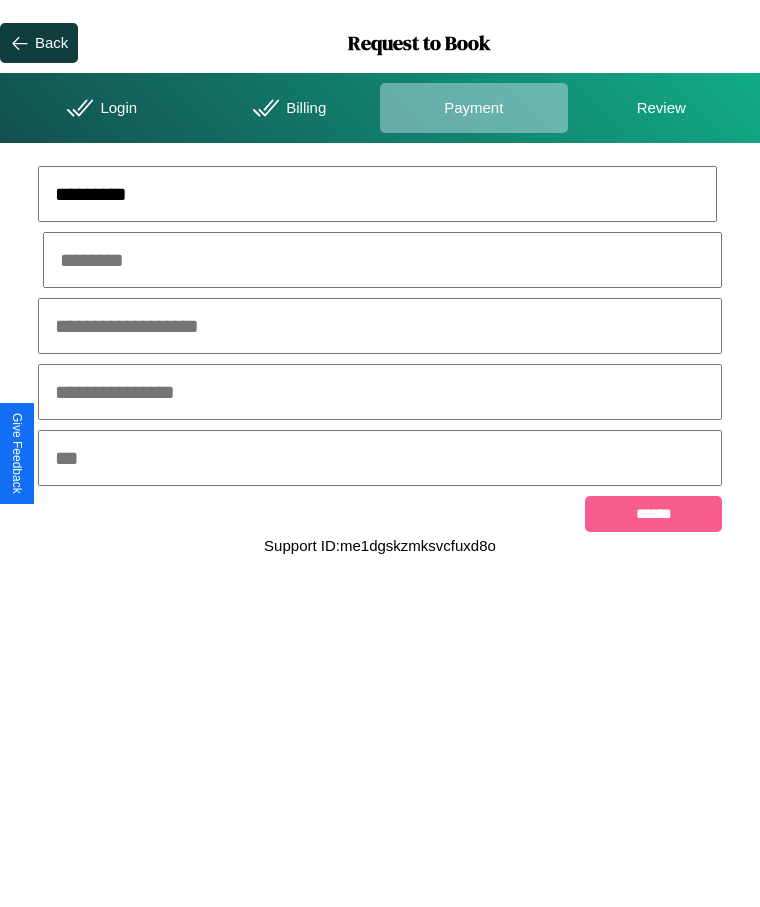 type on "*********" 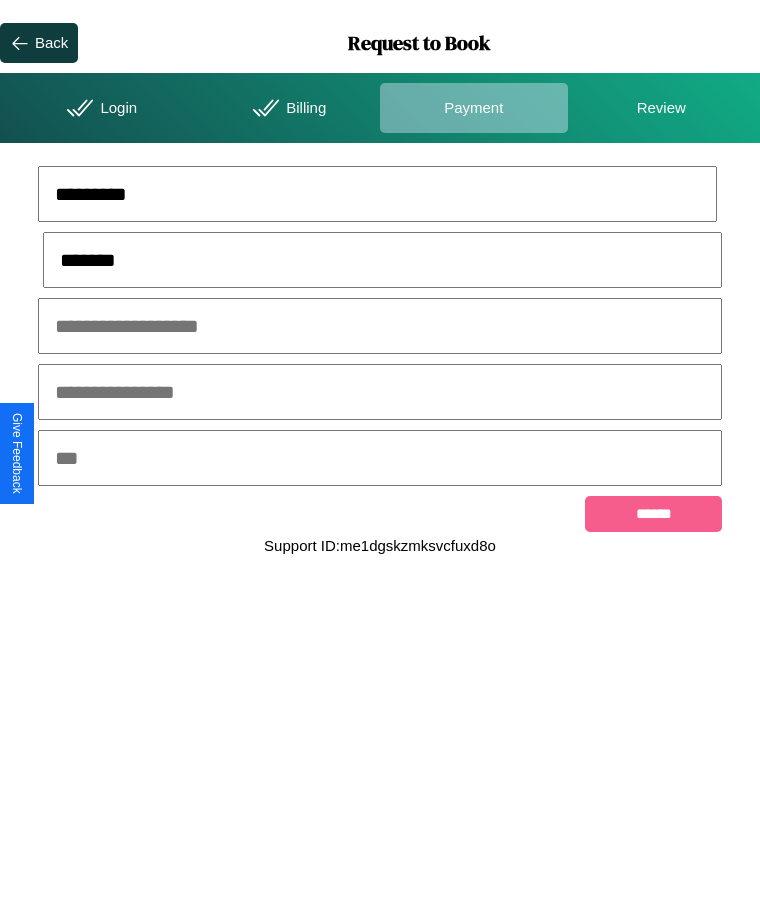 type on "*******" 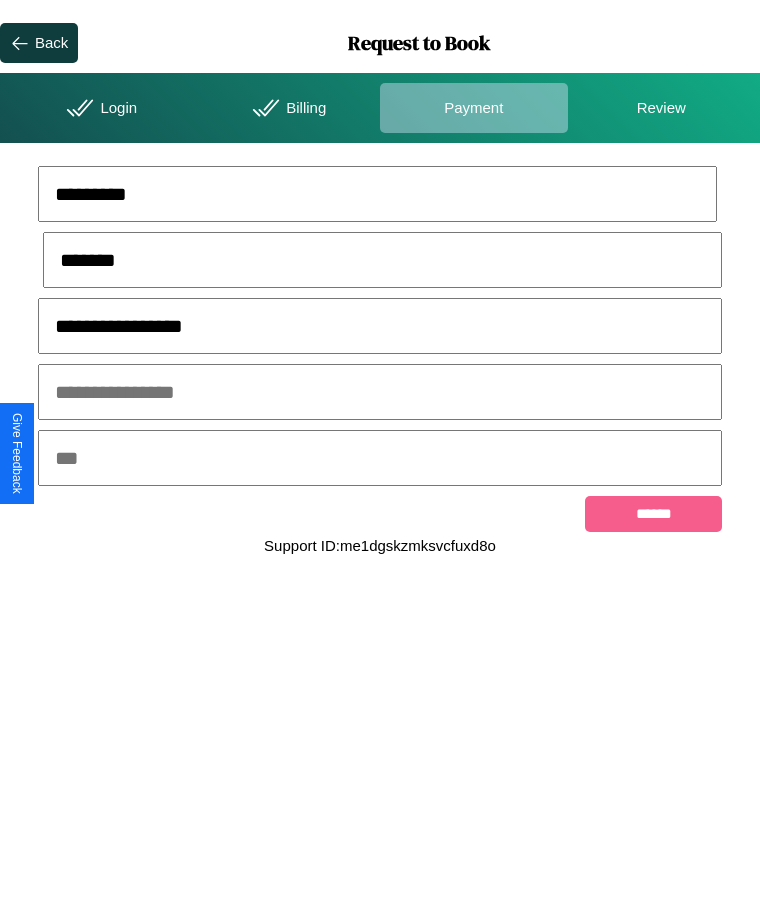 type on "**********" 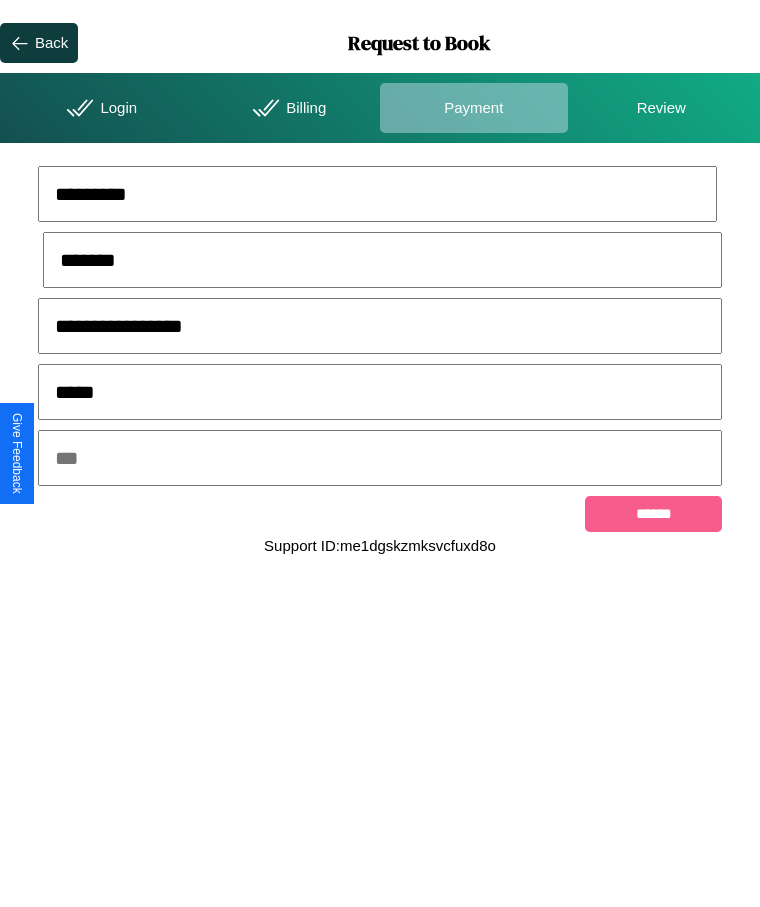 type on "*****" 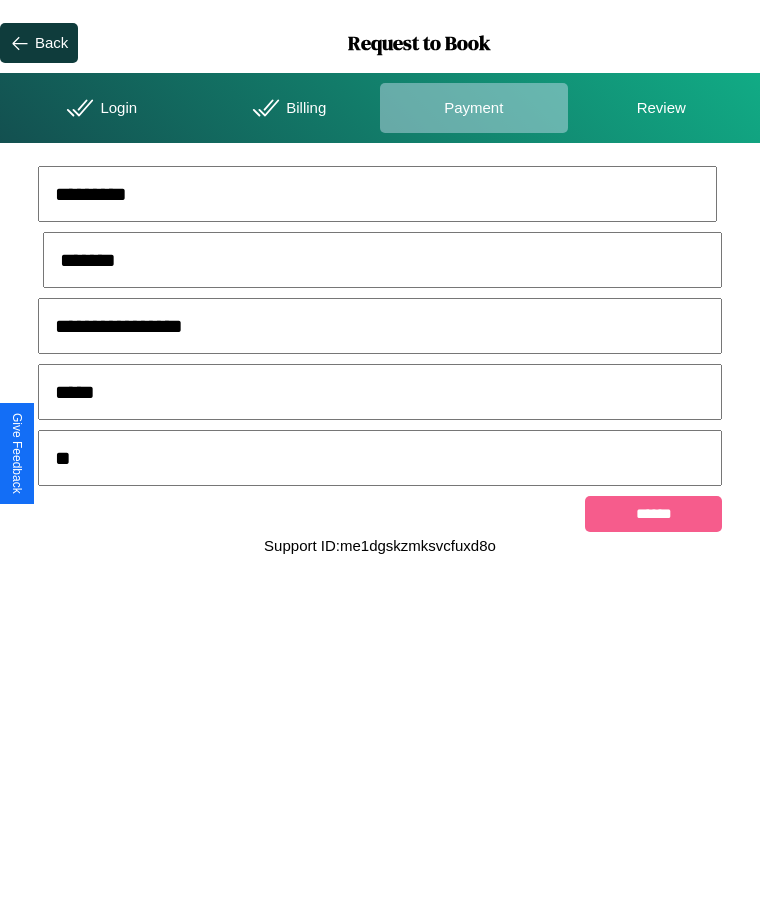 type on "***" 